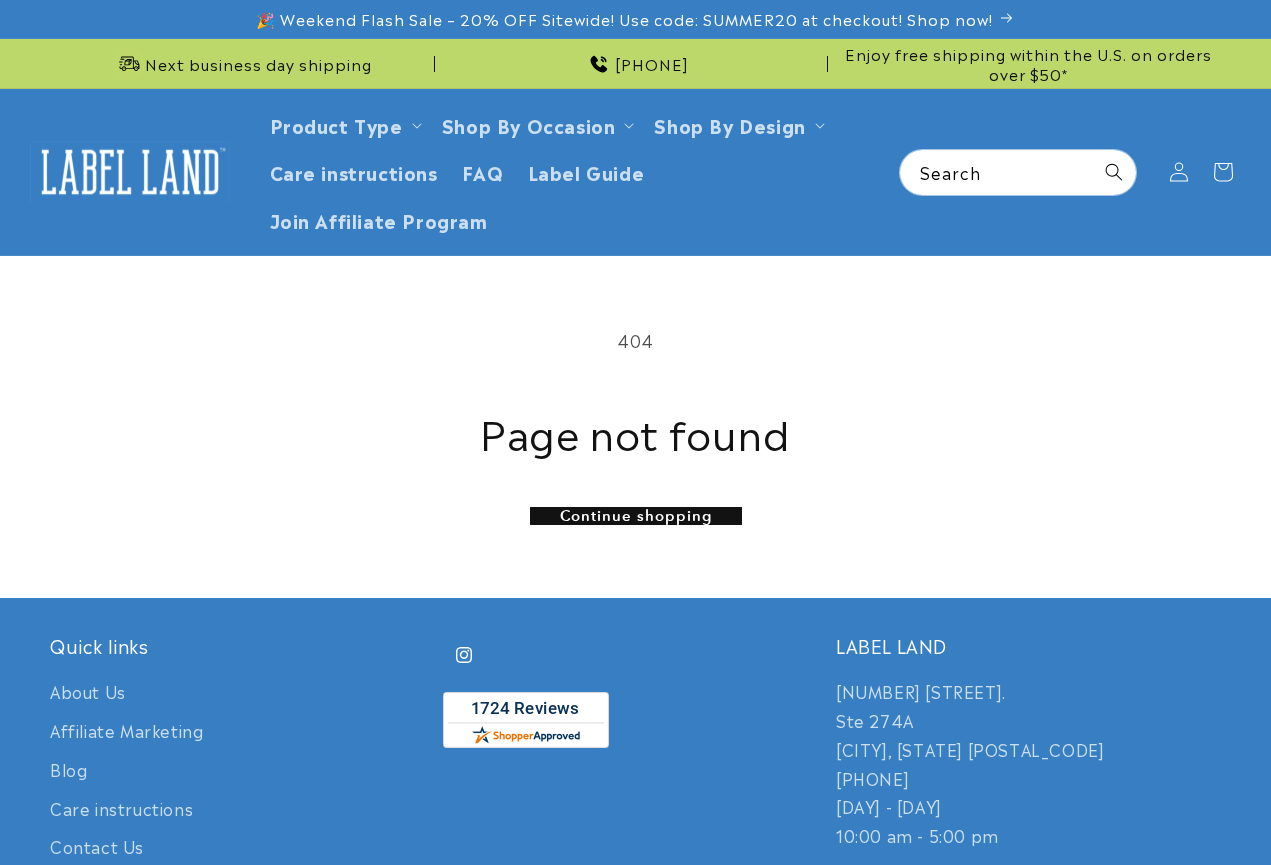 scroll, scrollTop: 0, scrollLeft: 0, axis: both 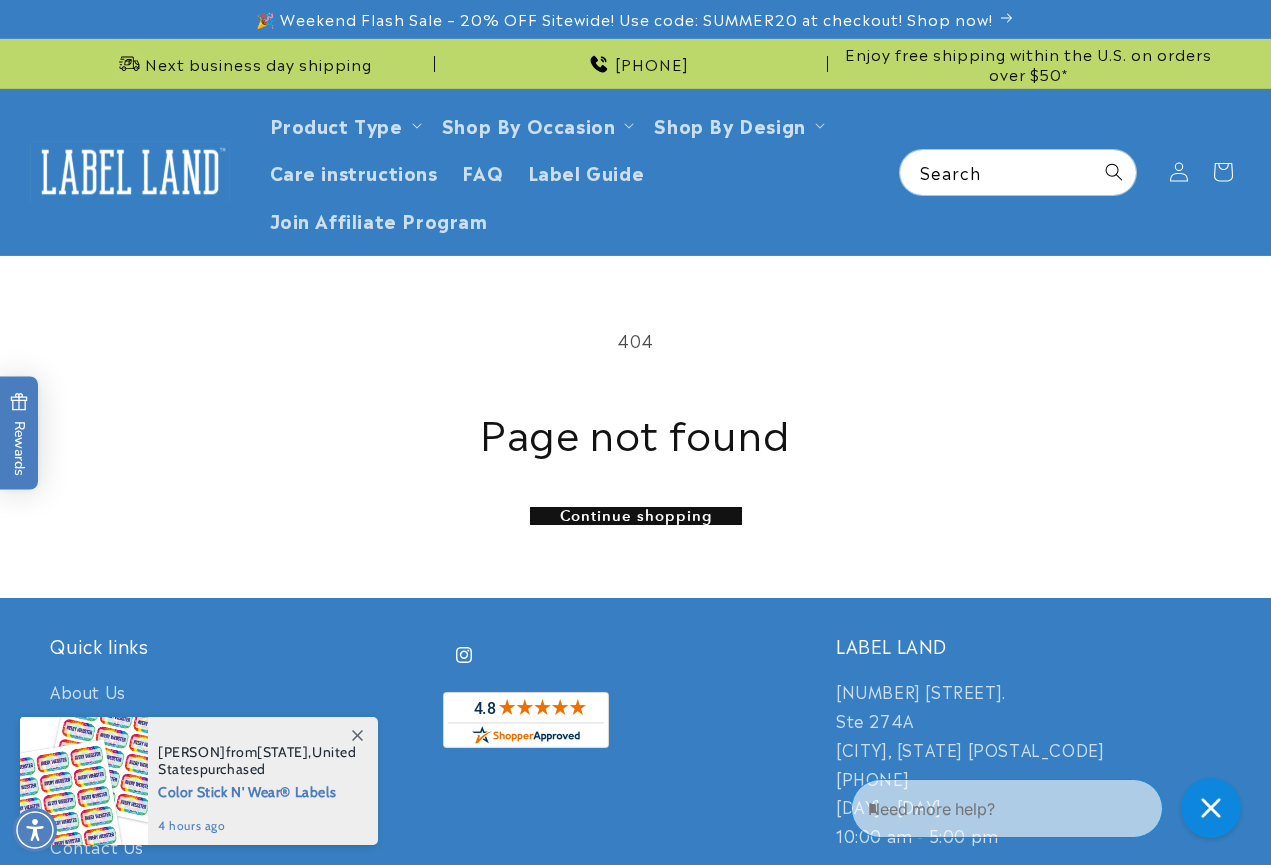 click on "Continue shopping" at bounding box center [636, 516] 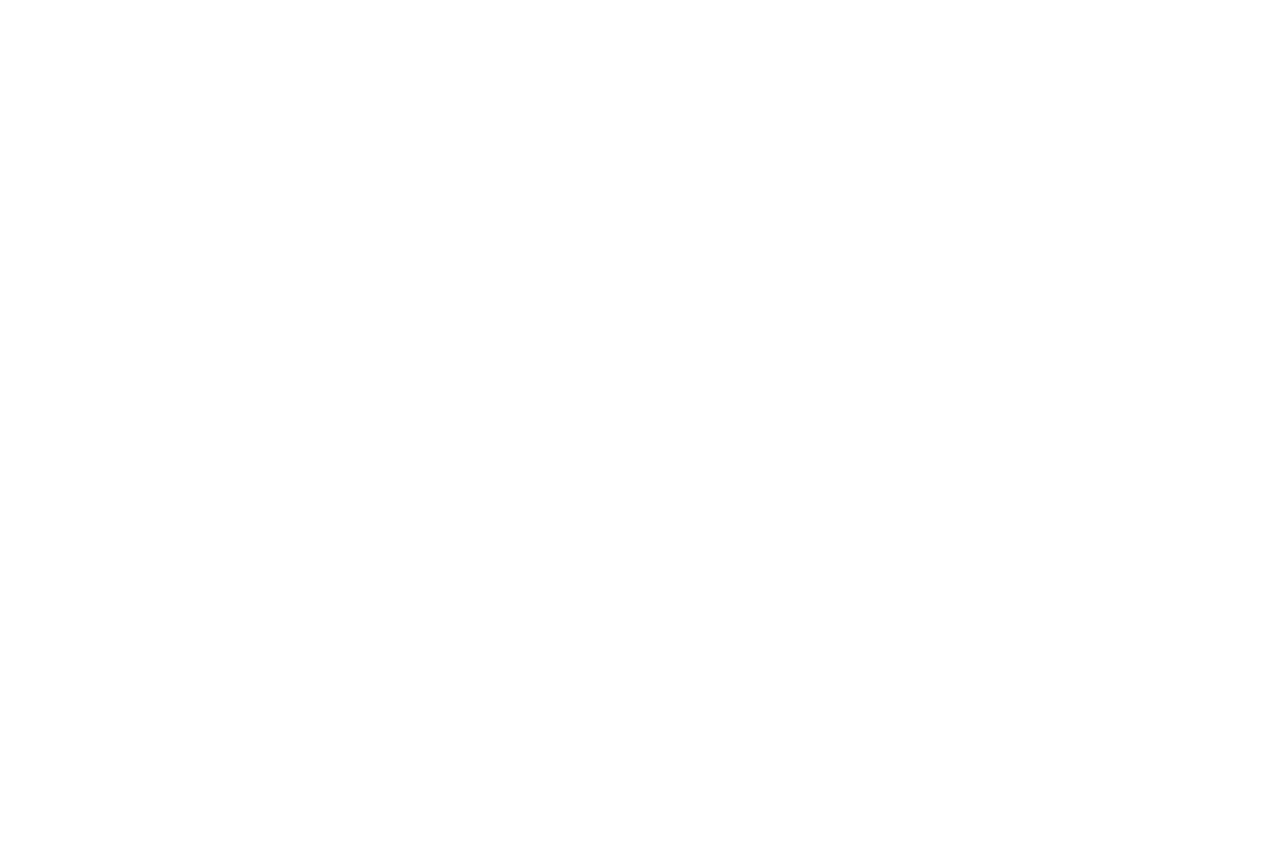 scroll, scrollTop: 0, scrollLeft: 0, axis: both 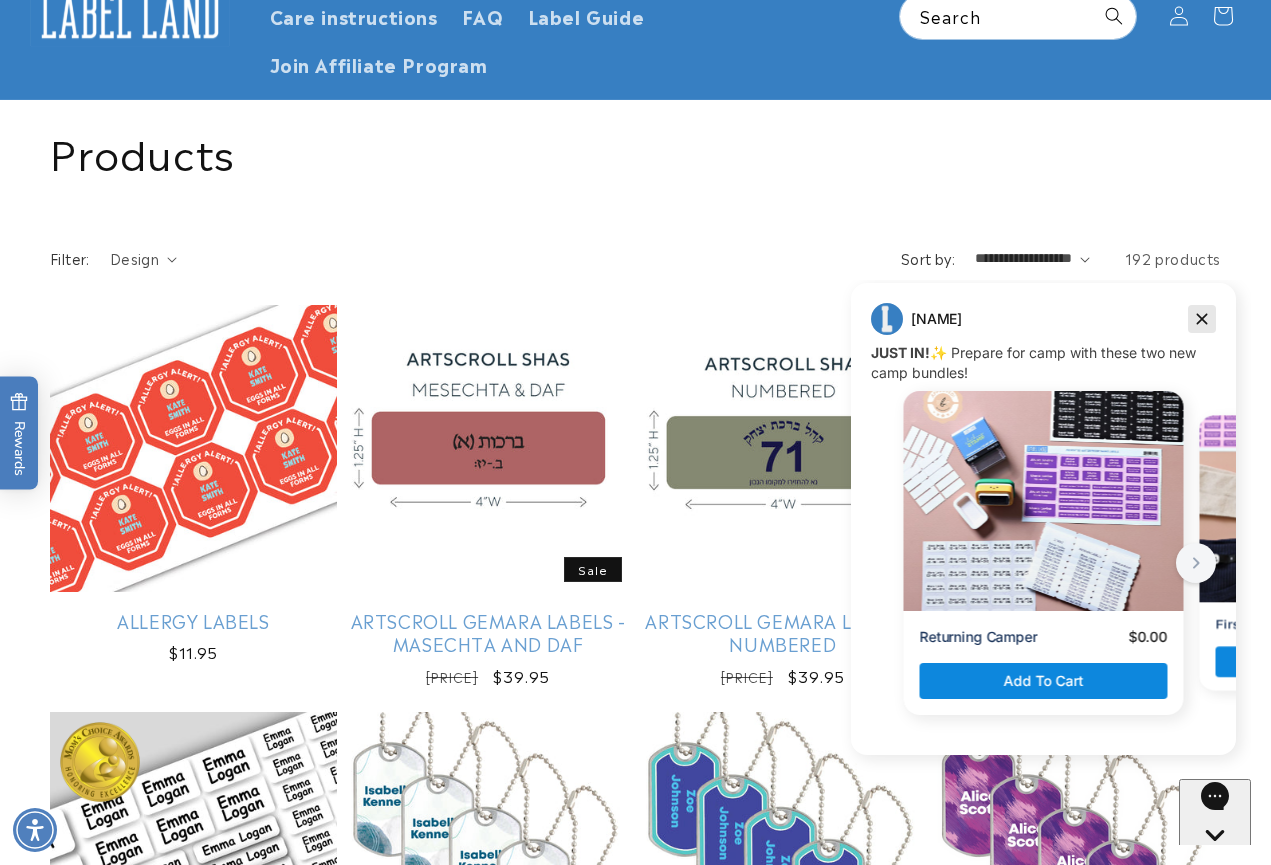 click 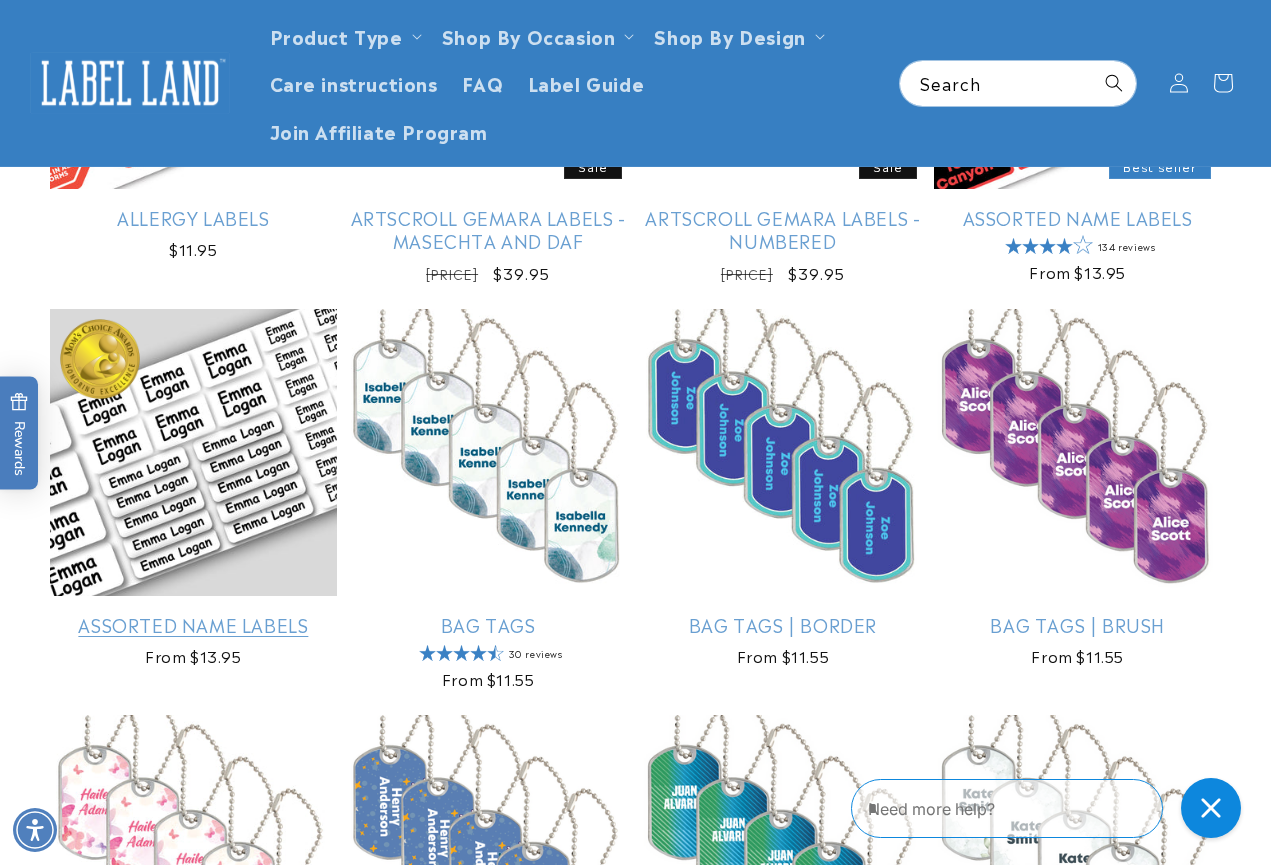 scroll, scrollTop: 529, scrollLeft: 0, axis: vertical 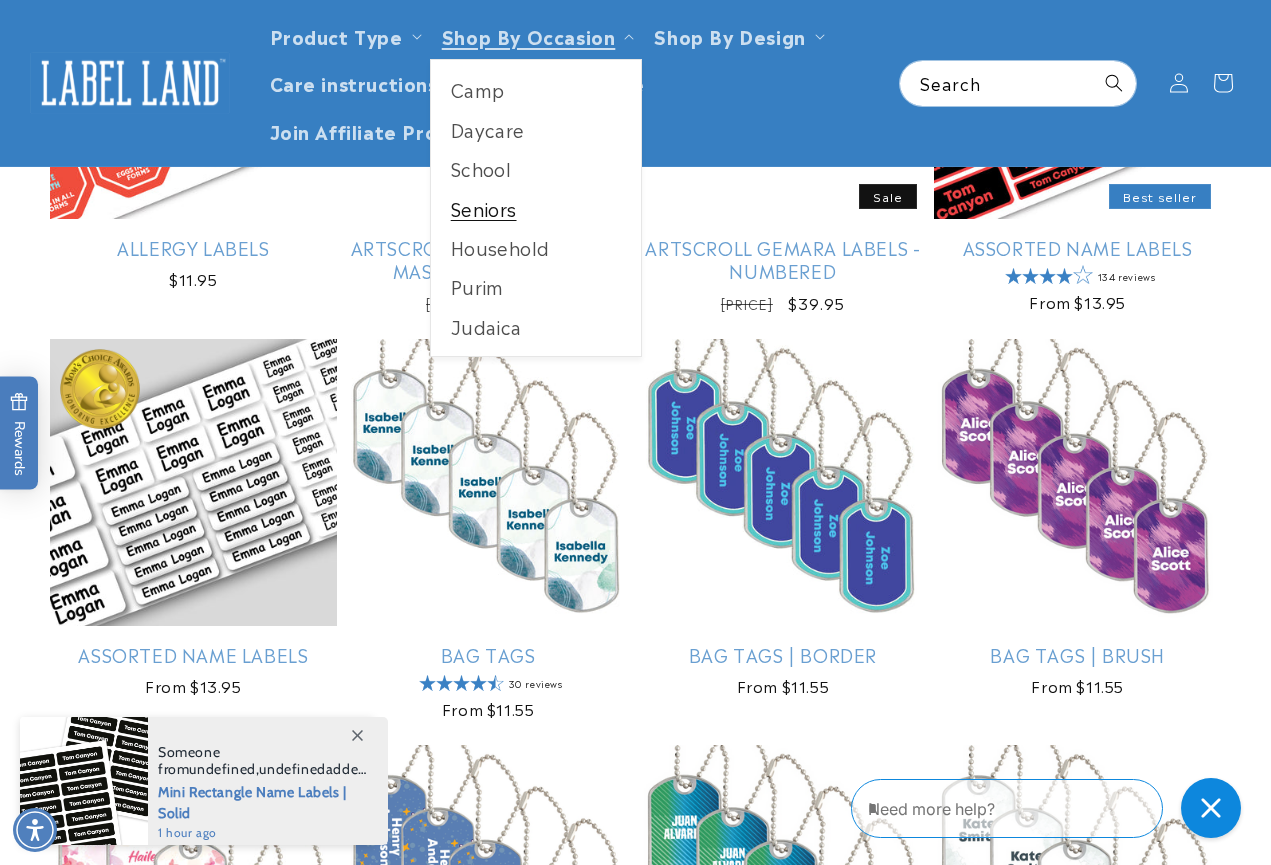 click on "Seniors" at bounding box center (536, 208) 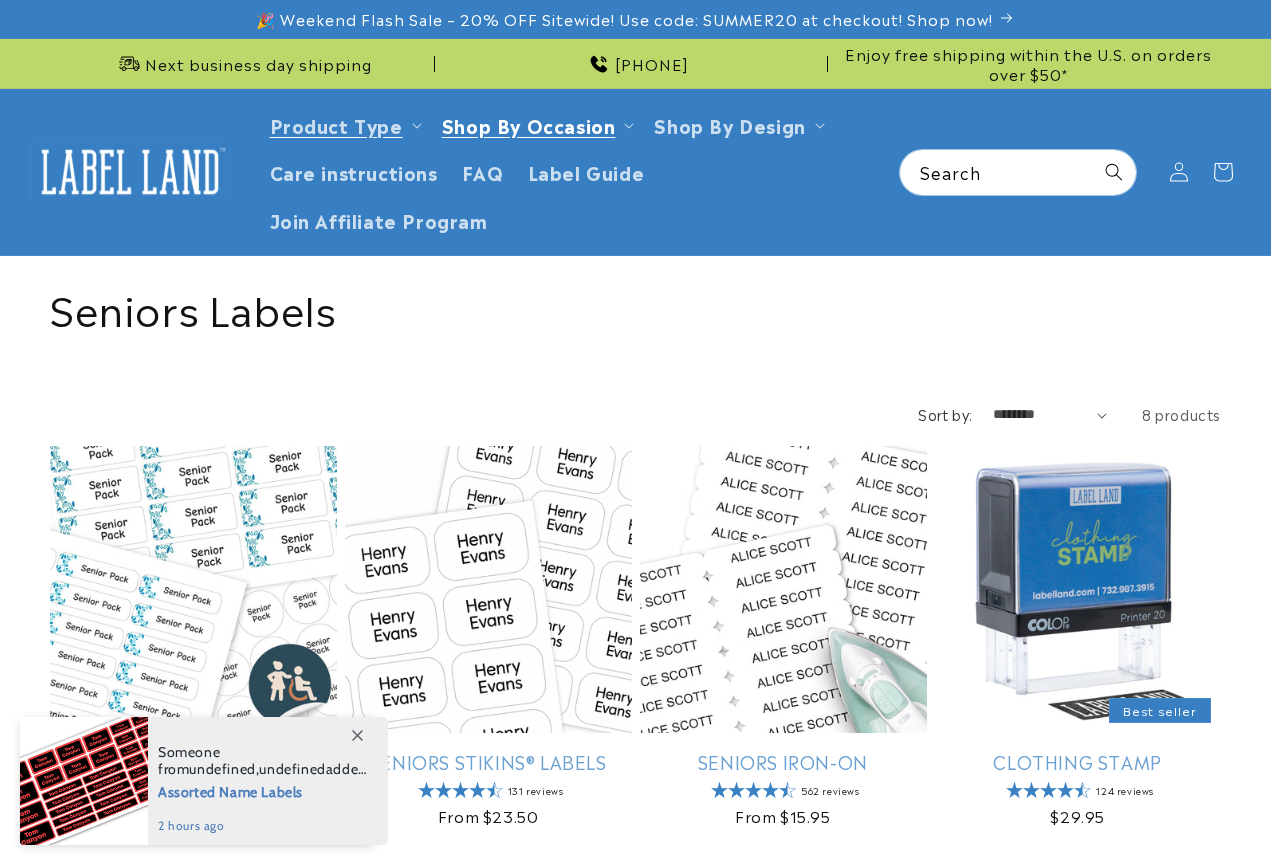 scroll, scrollTop: 0, scrollLeft: 0, axis: both 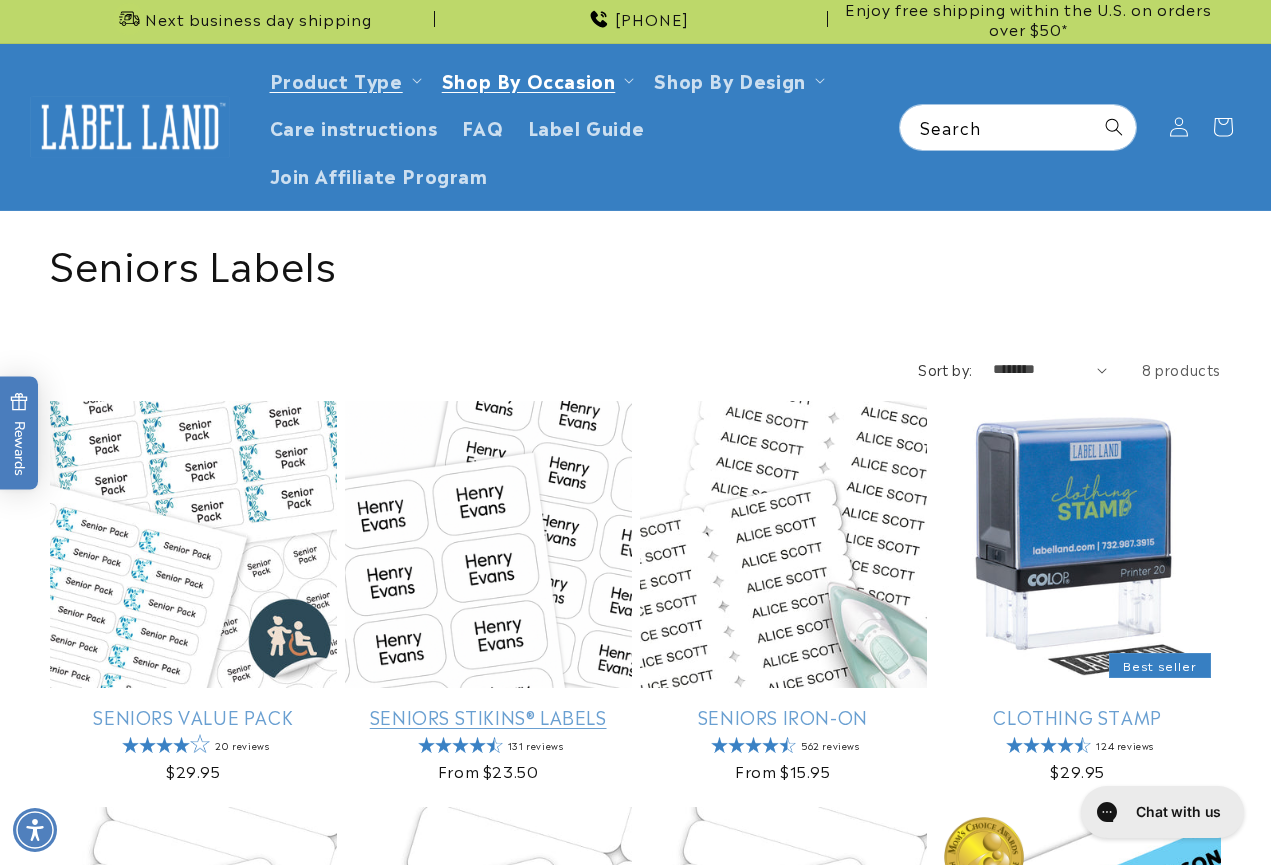 click on "Seniors Stikins® Labels" at bounding box center [488, 716] 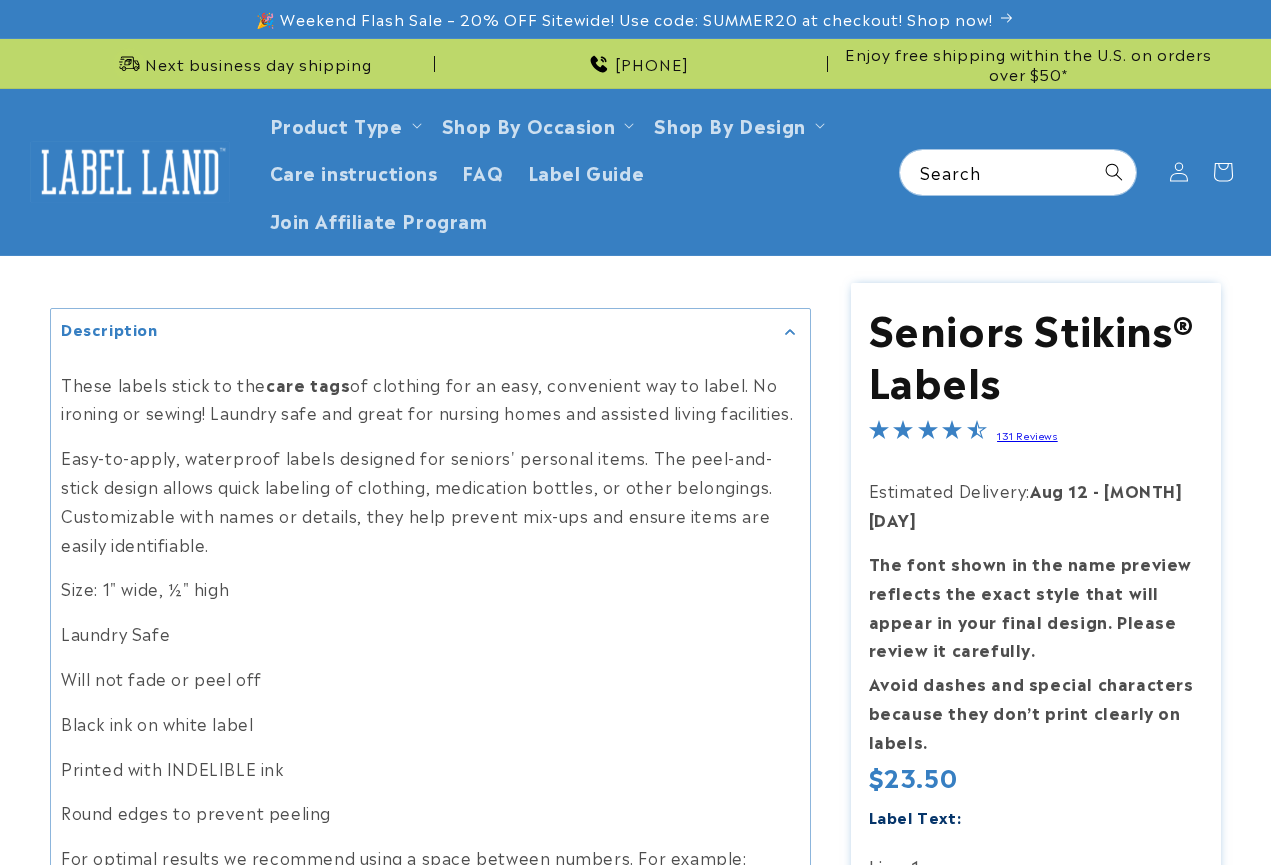 scroll, scrollTop: 0, scrollLeft: 0, axis: both 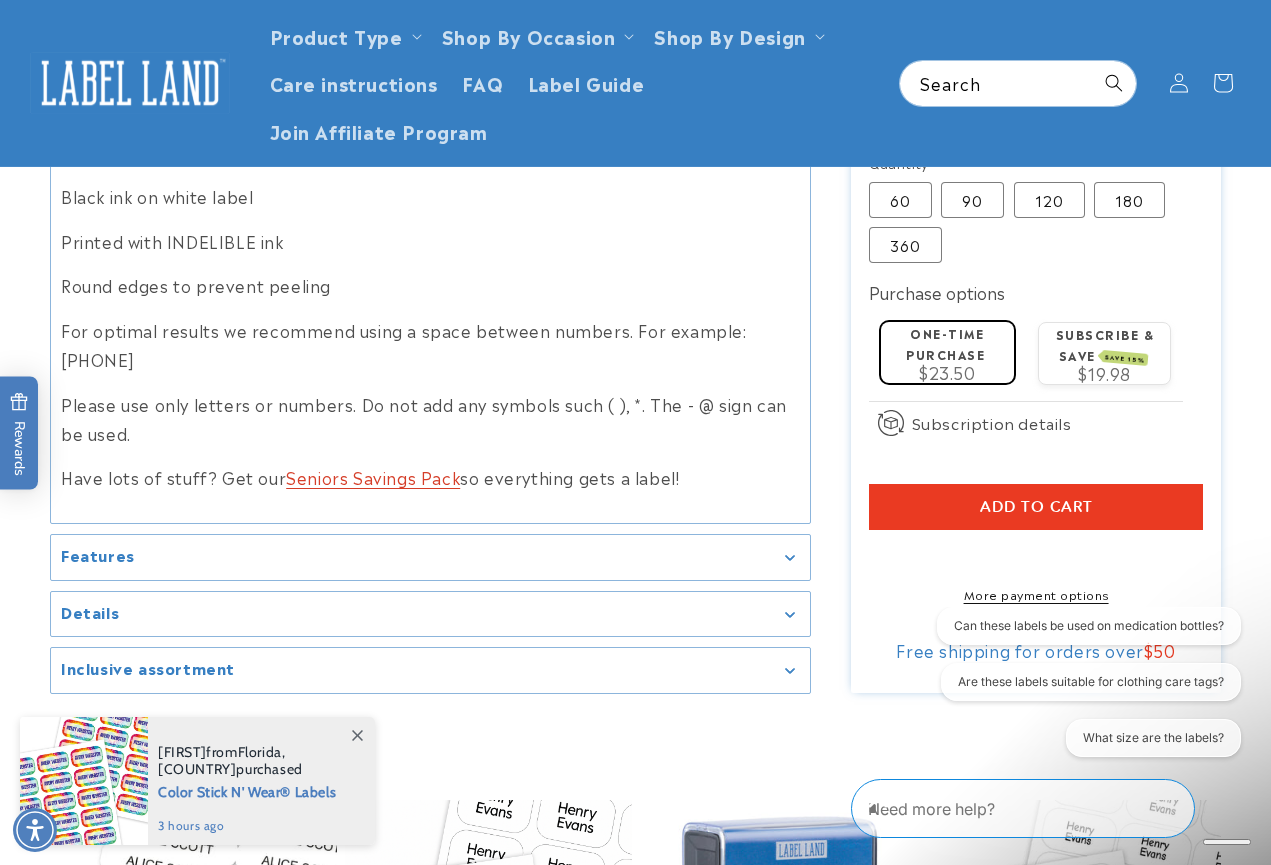 type on "**********" 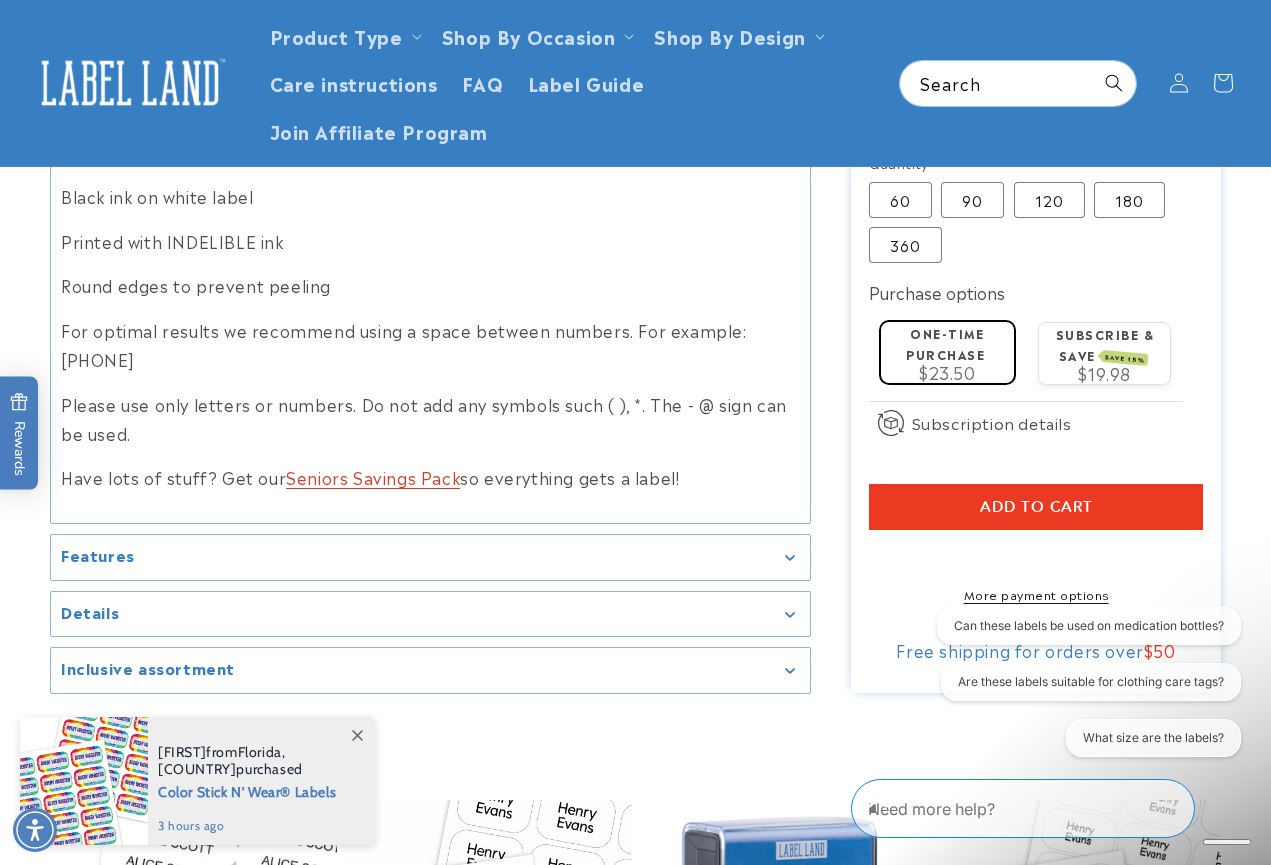 click on "$23.50" 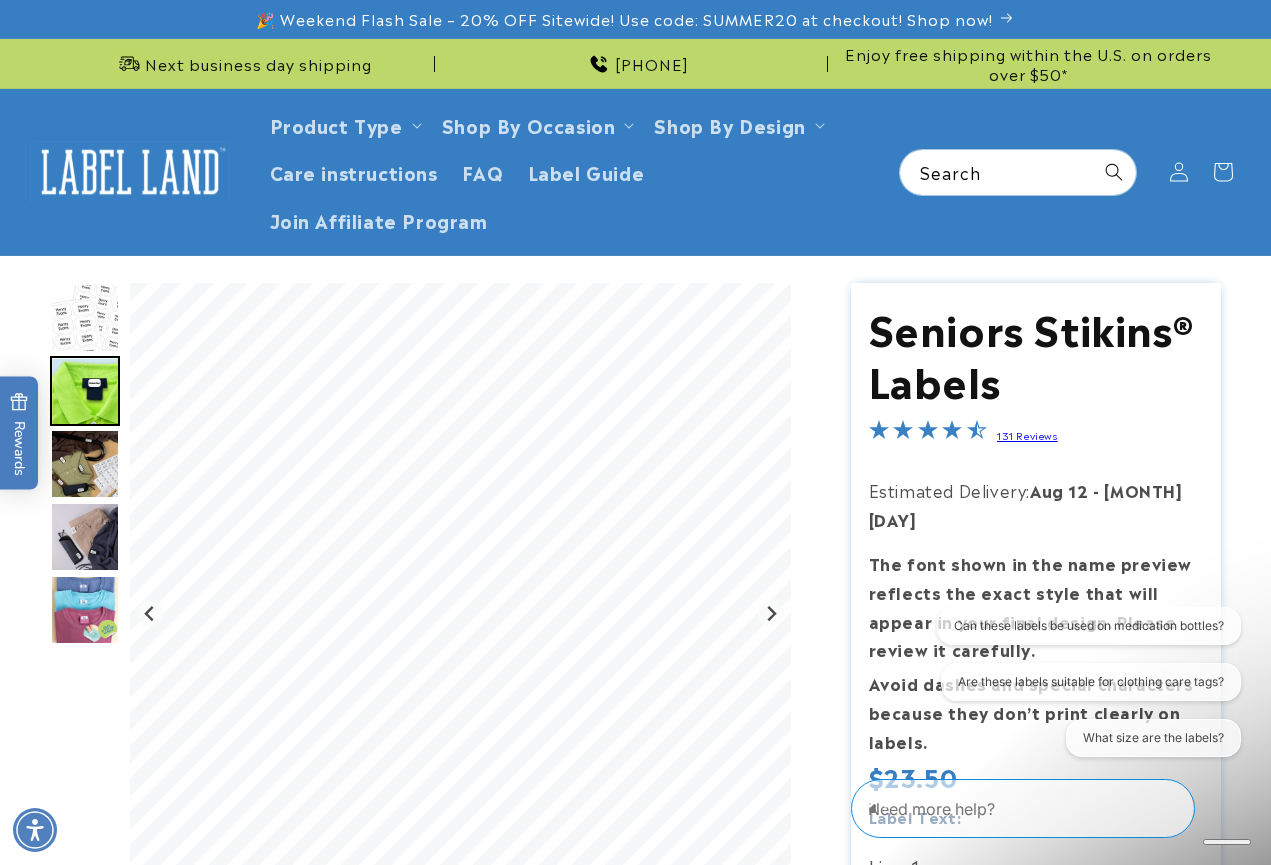 scroll, scrollTop: 0, scrollLeft: 0, axis: both 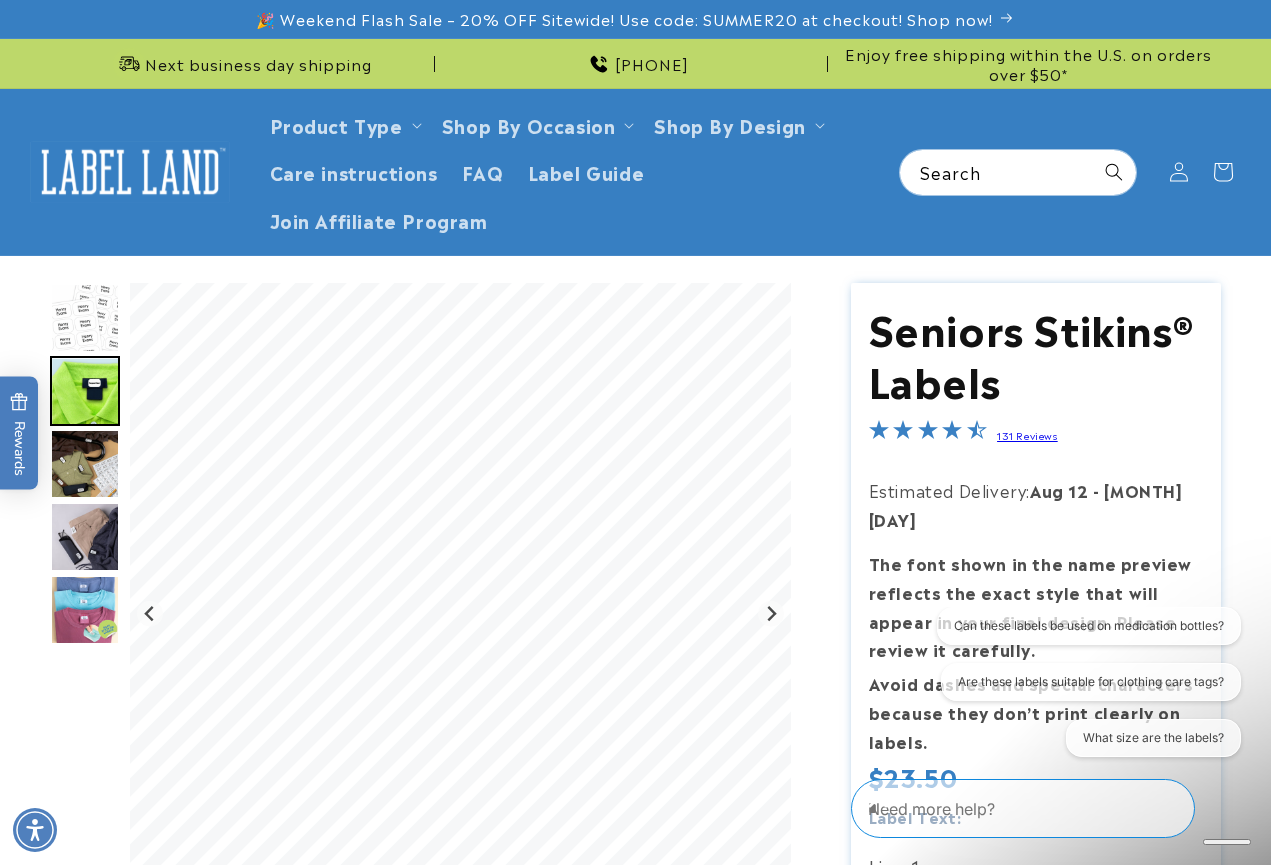 click at bounding box center [85, 464] 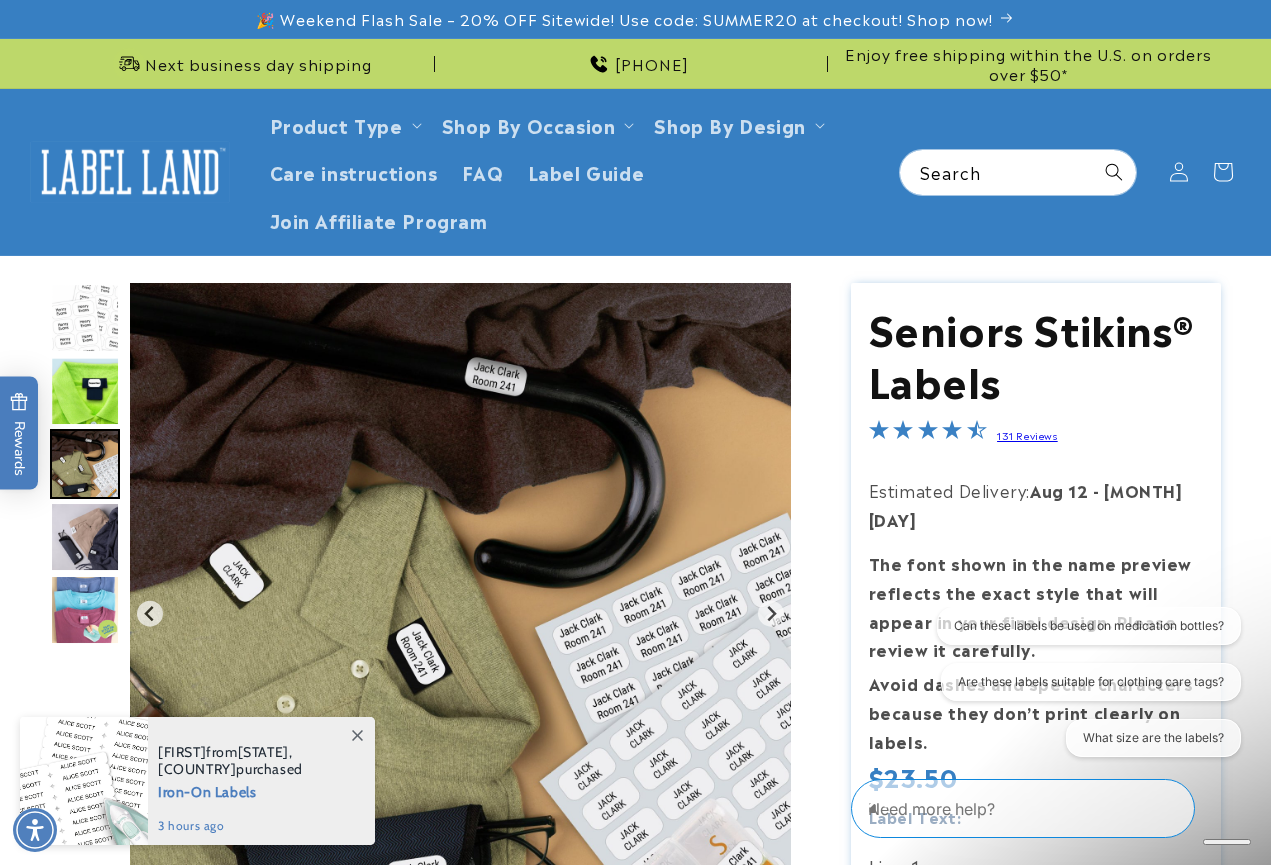 click at bounding box center (85, 537) 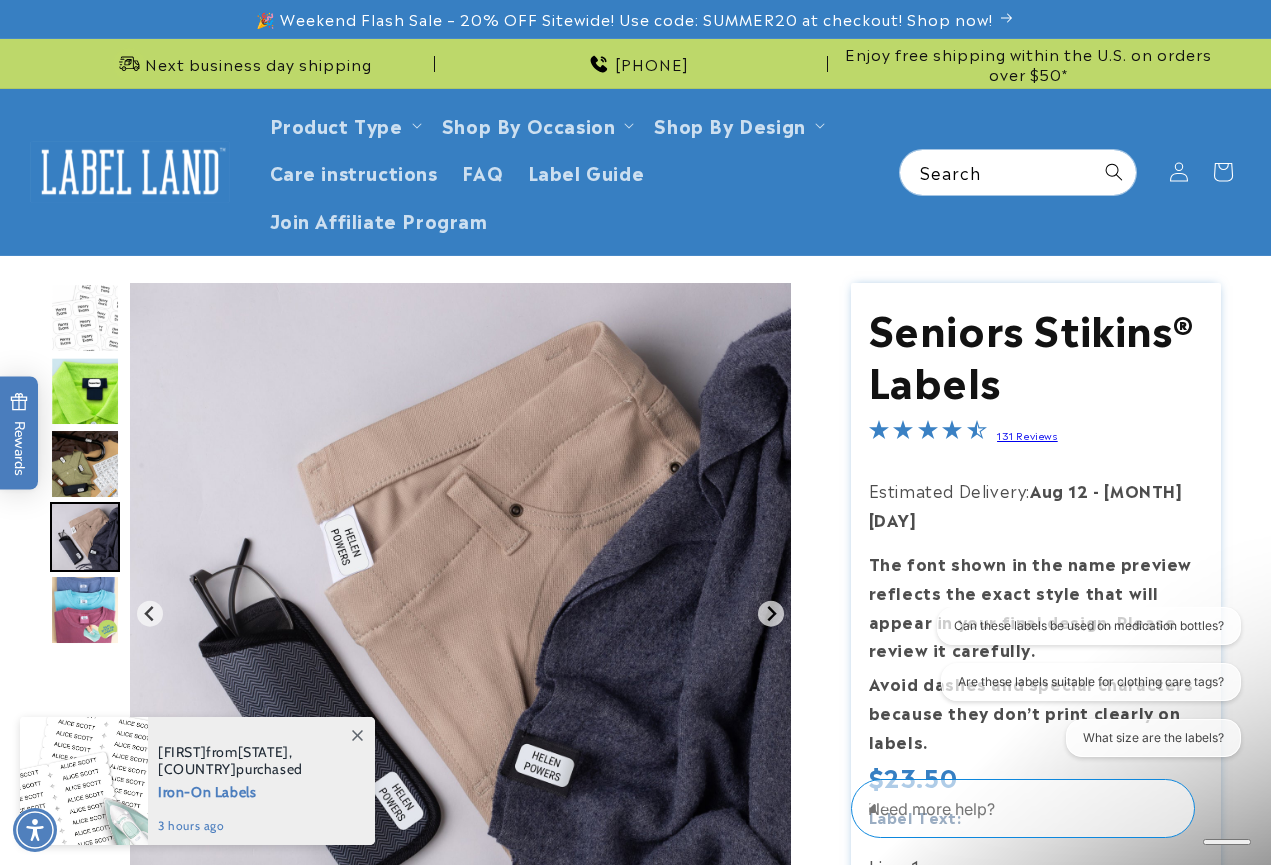 click at bounding box center [85, 610] 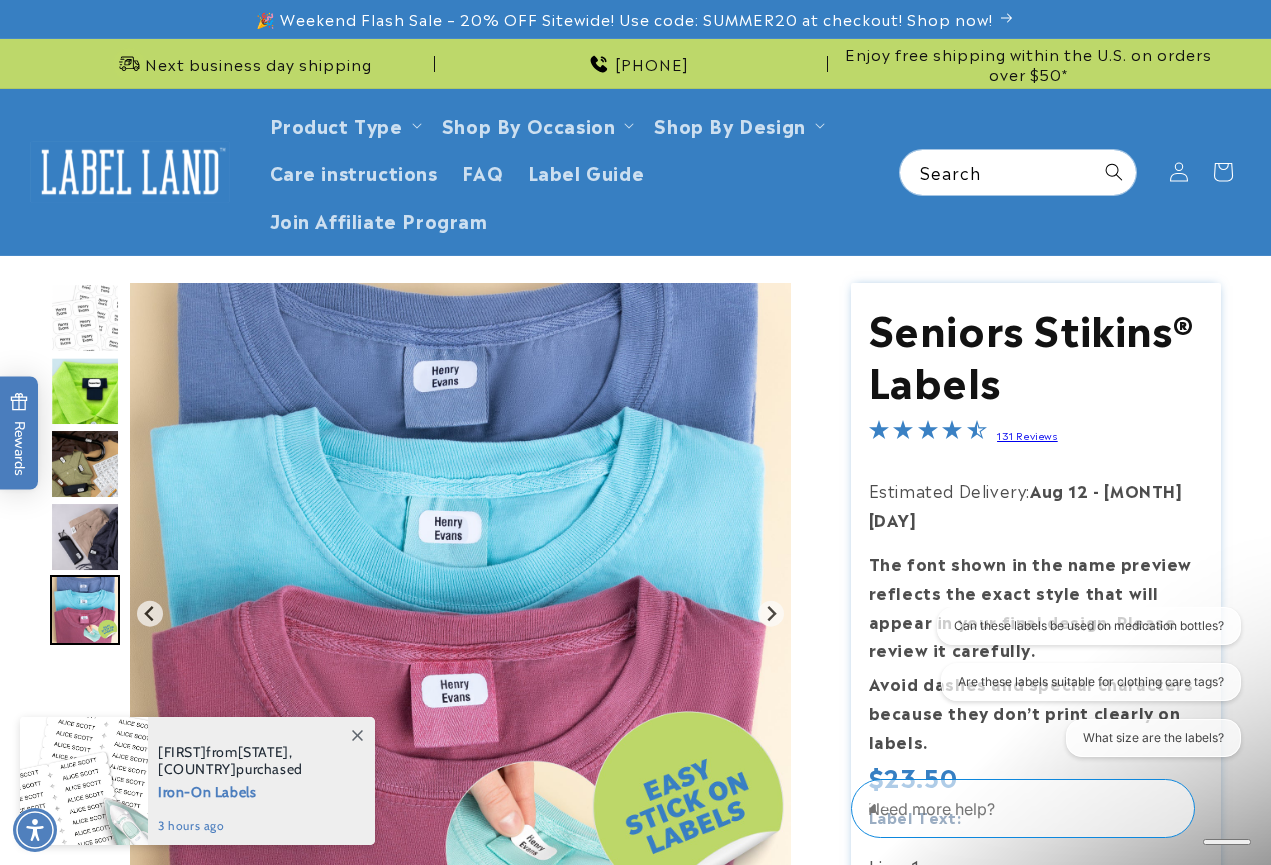 click at bounding box center (85, 391) 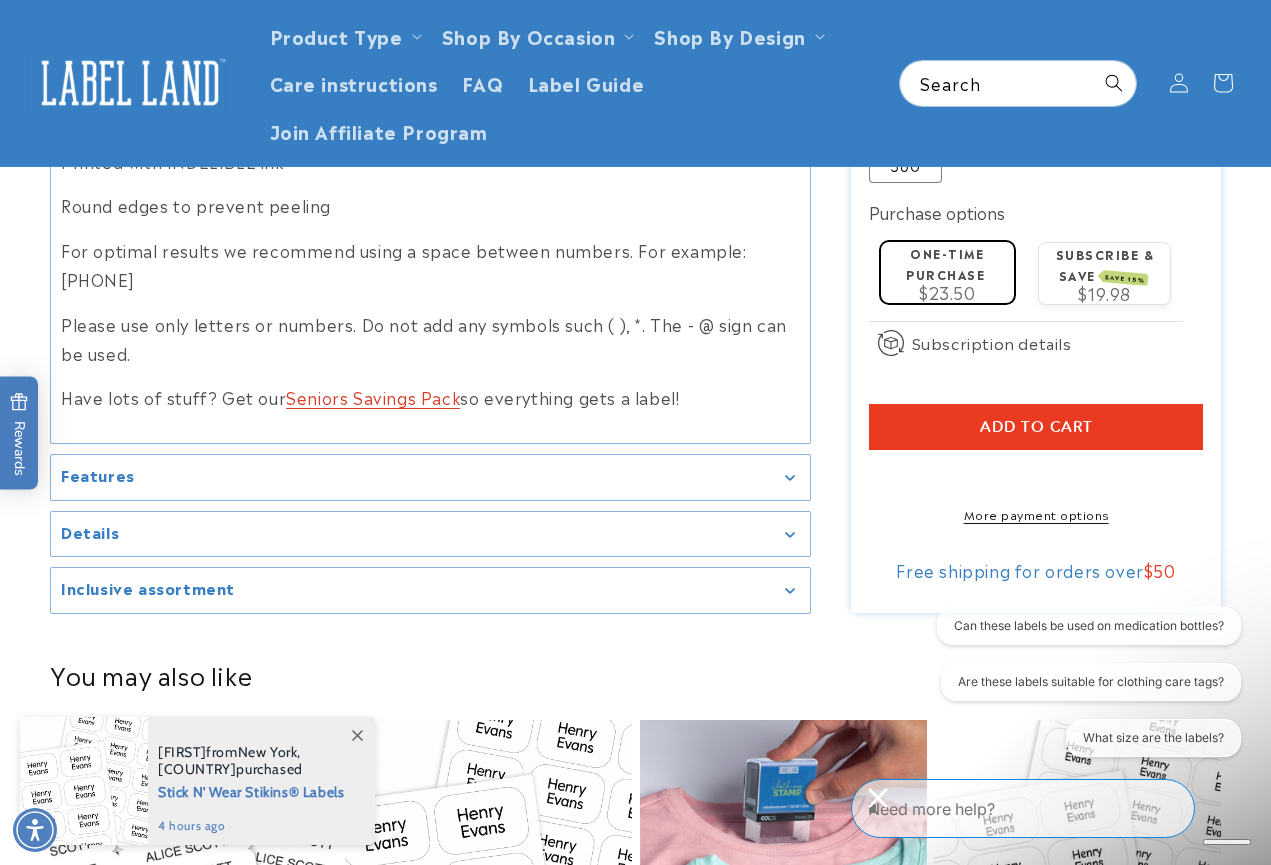 scroll, scrollTop: 1269, scrollLeft: 0, axis: vertical 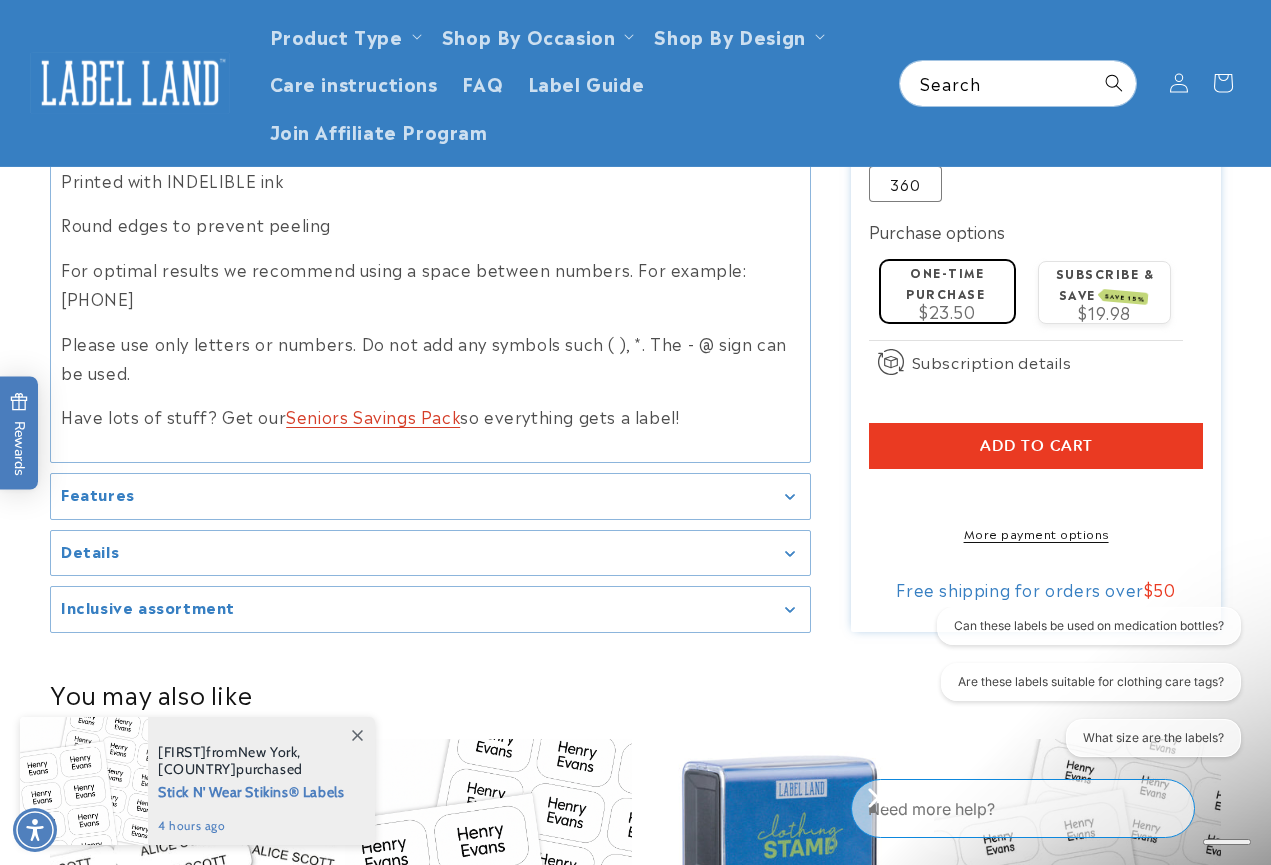 click on "Add to cart" at bounding box center [1036, 446] 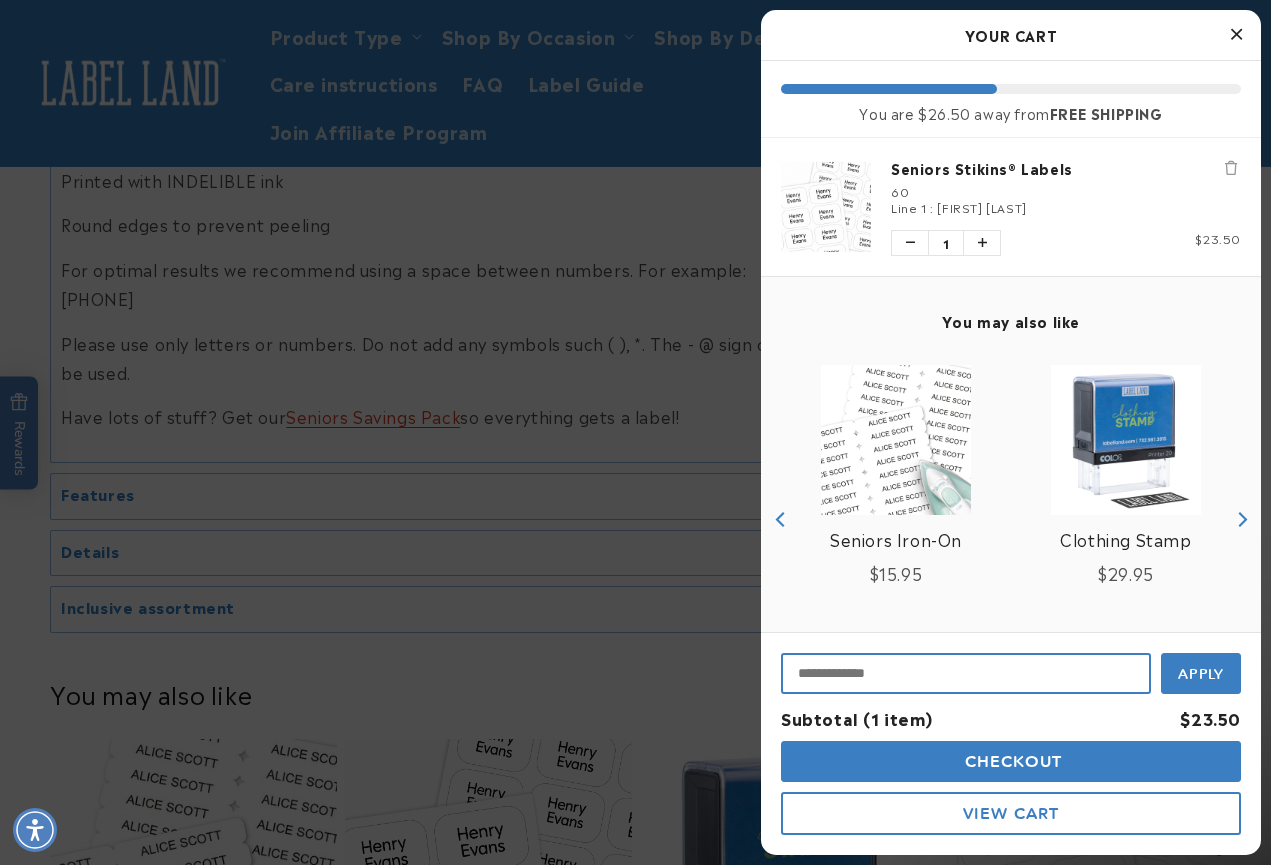 click at bounding box center (966, 673) 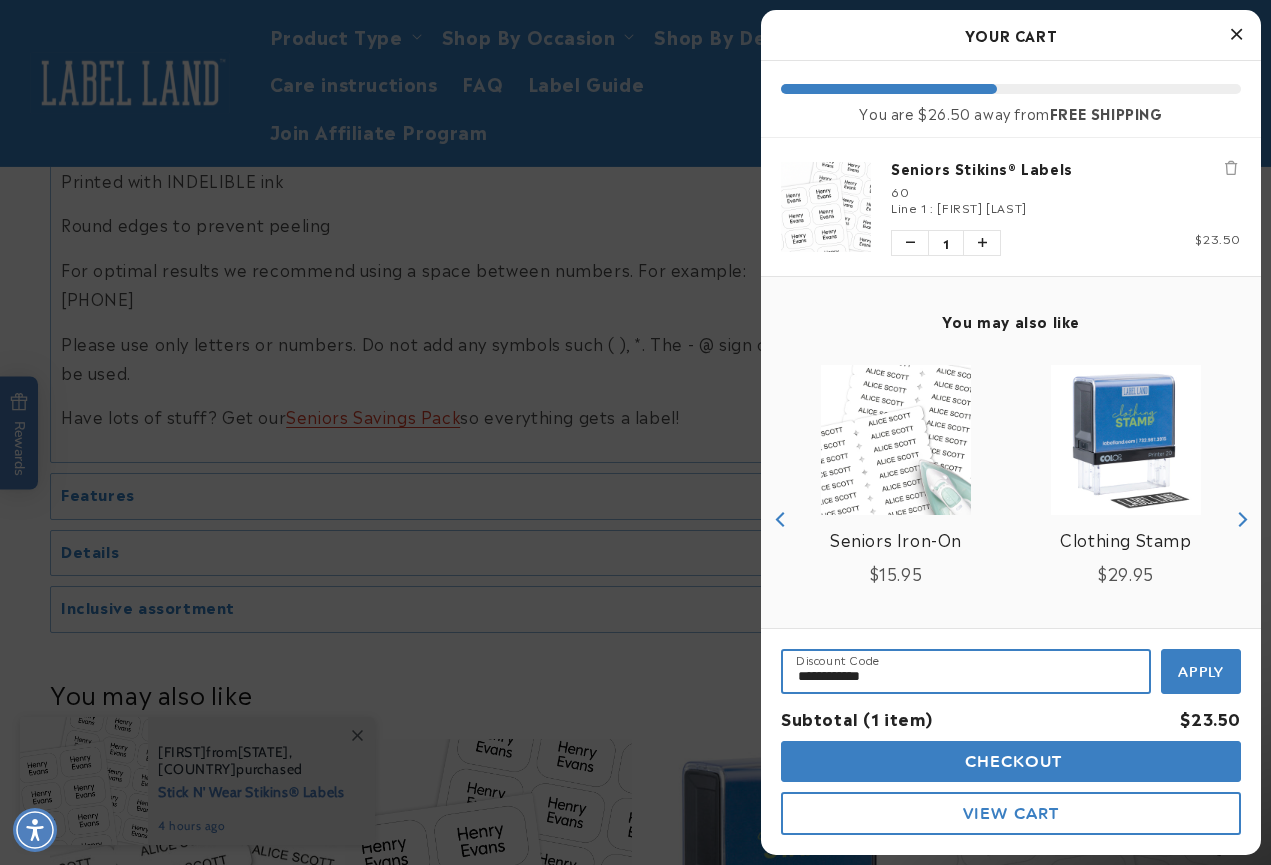 type on "**********" 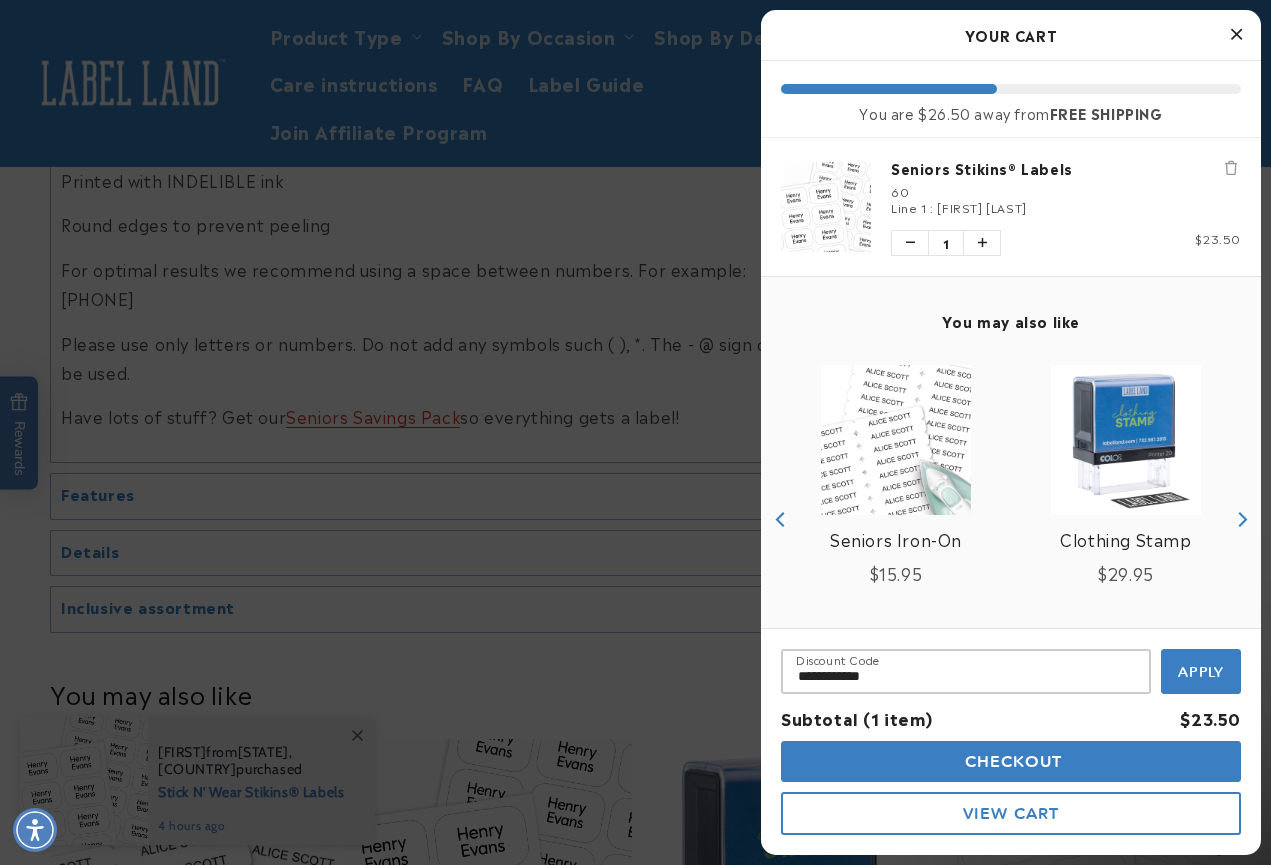 click on "Apply" at bounding box center [1201, 672] 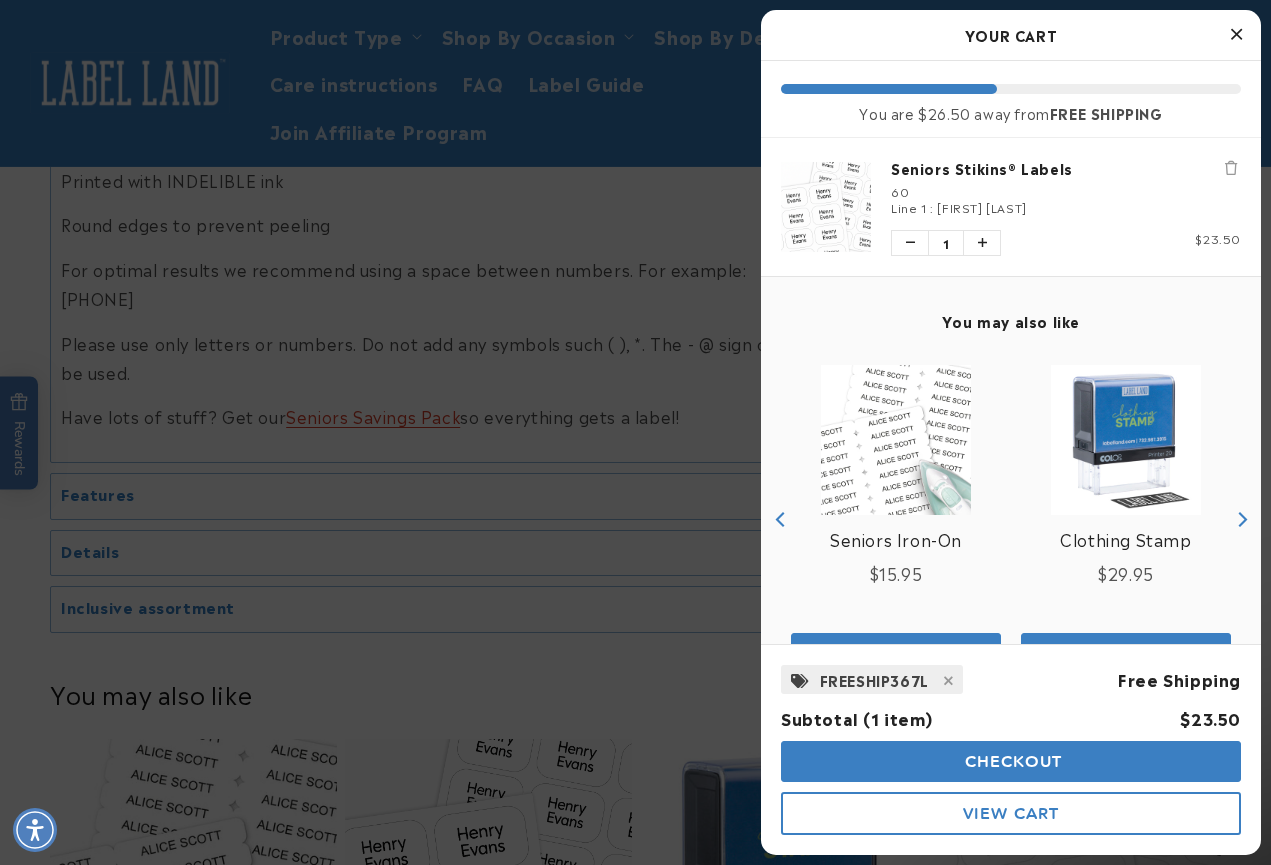 click on "Checkout" at bounding box center (1011, 761) 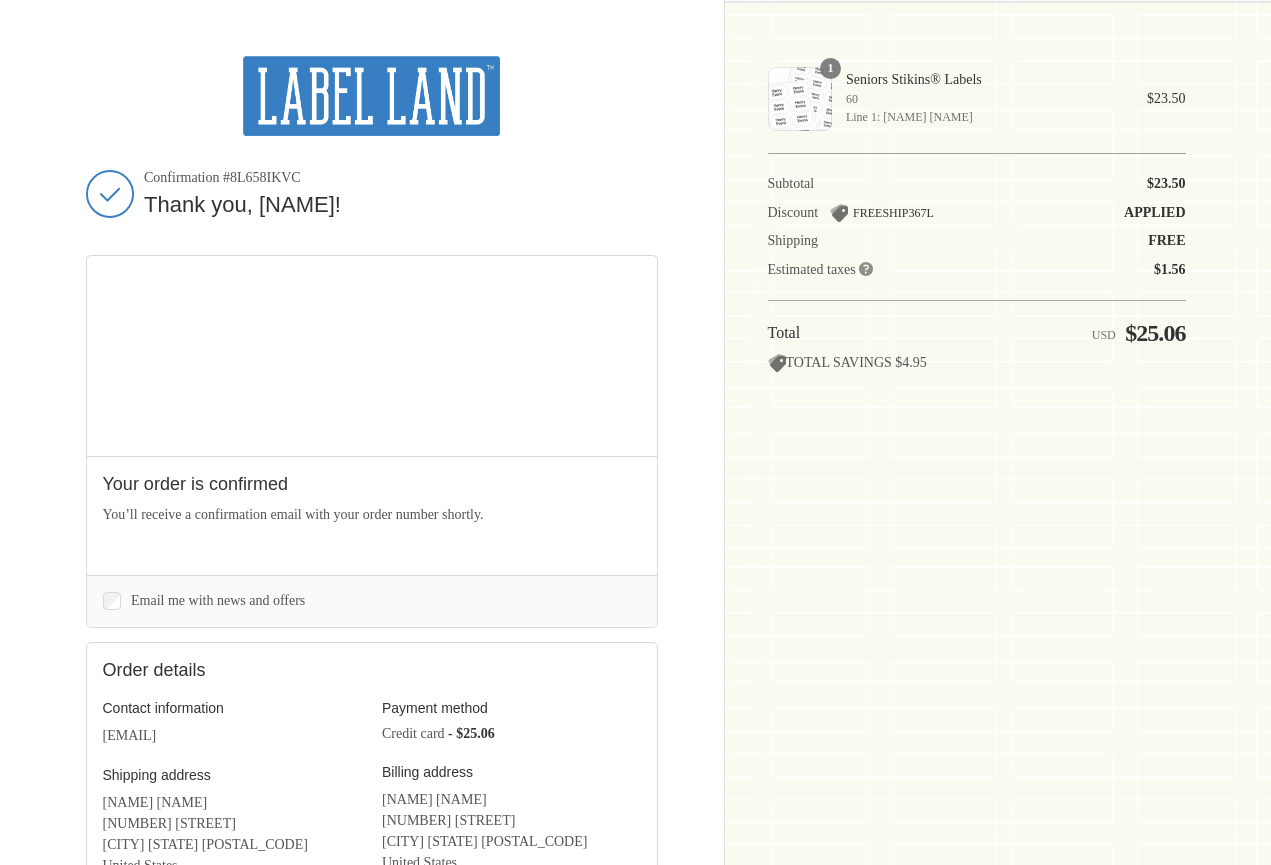 scroll, scrollTop: 0, scrollLeft: 0, axis: both 